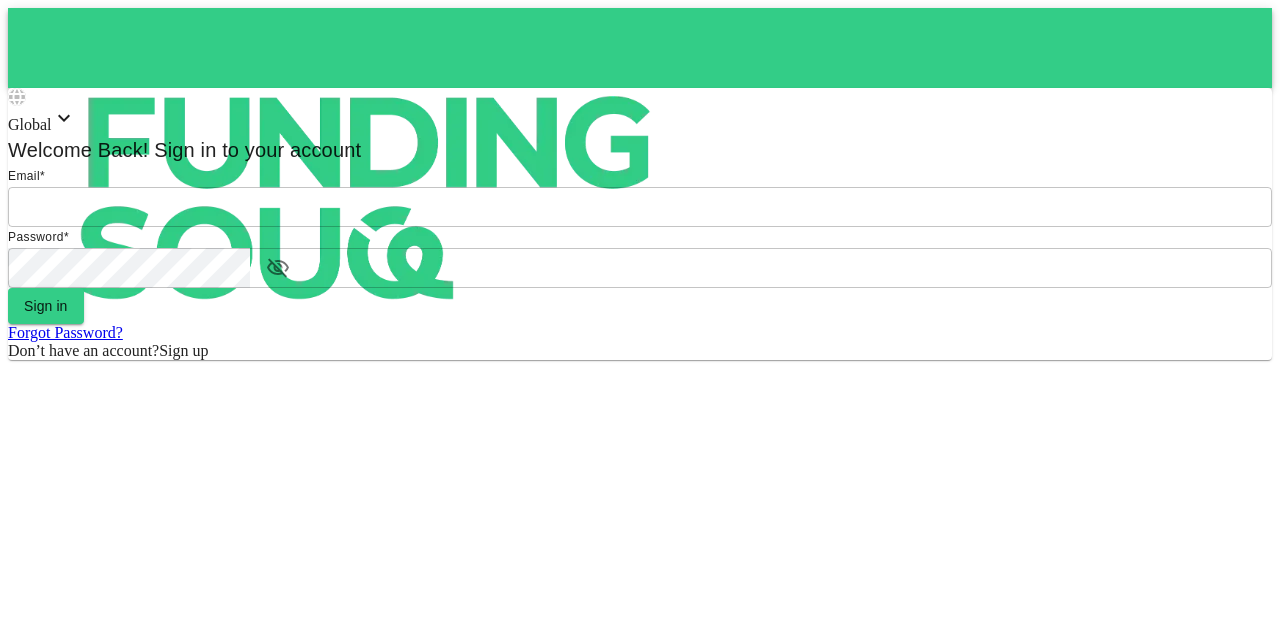 scroll, scrollTop: 0, scrollLeft: 0, axis: both 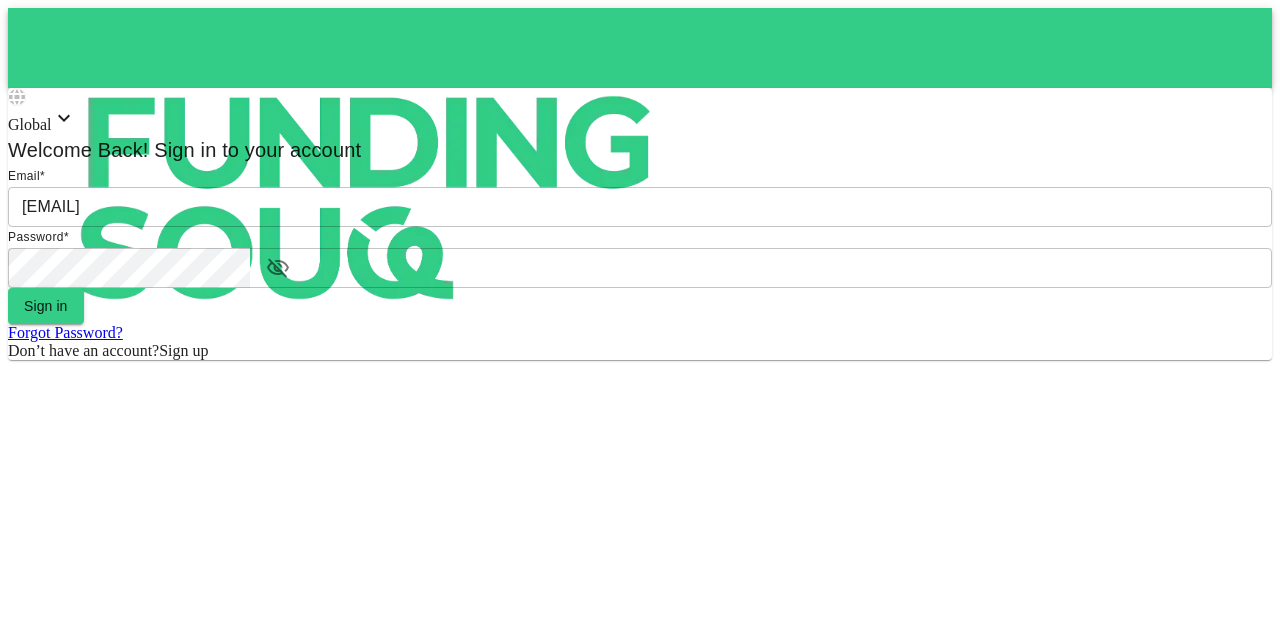 click on "Sign in" at bounding box center [46, 306] 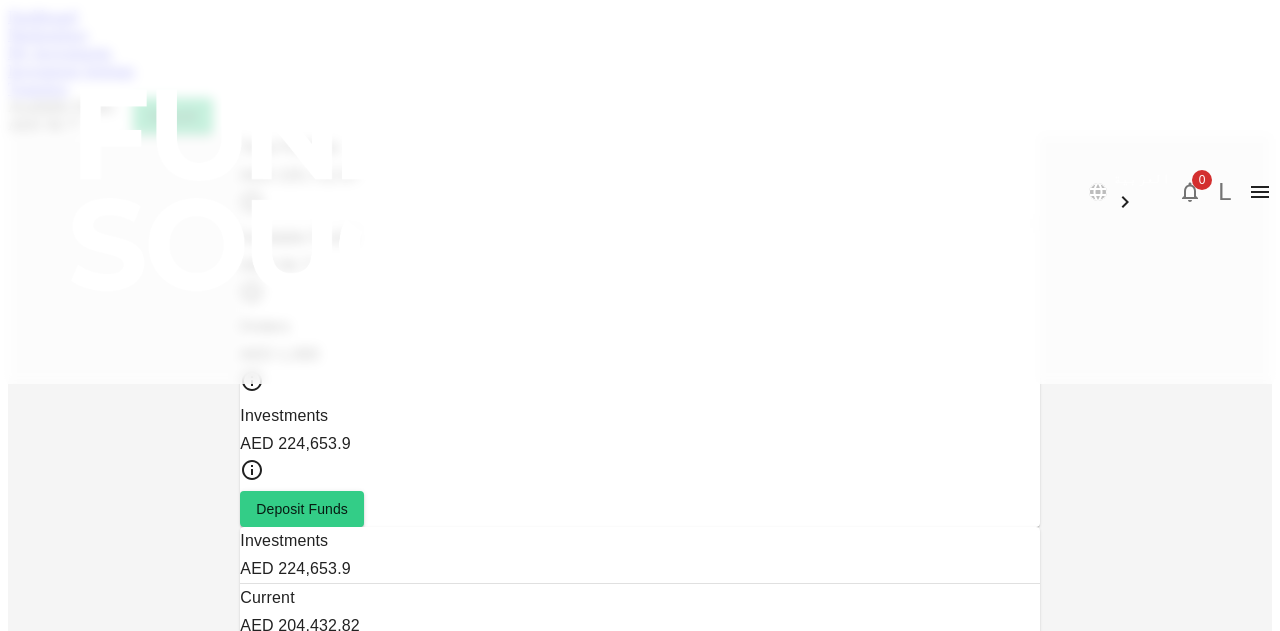 click on "Marketplace" at bounding box center (48, 34) 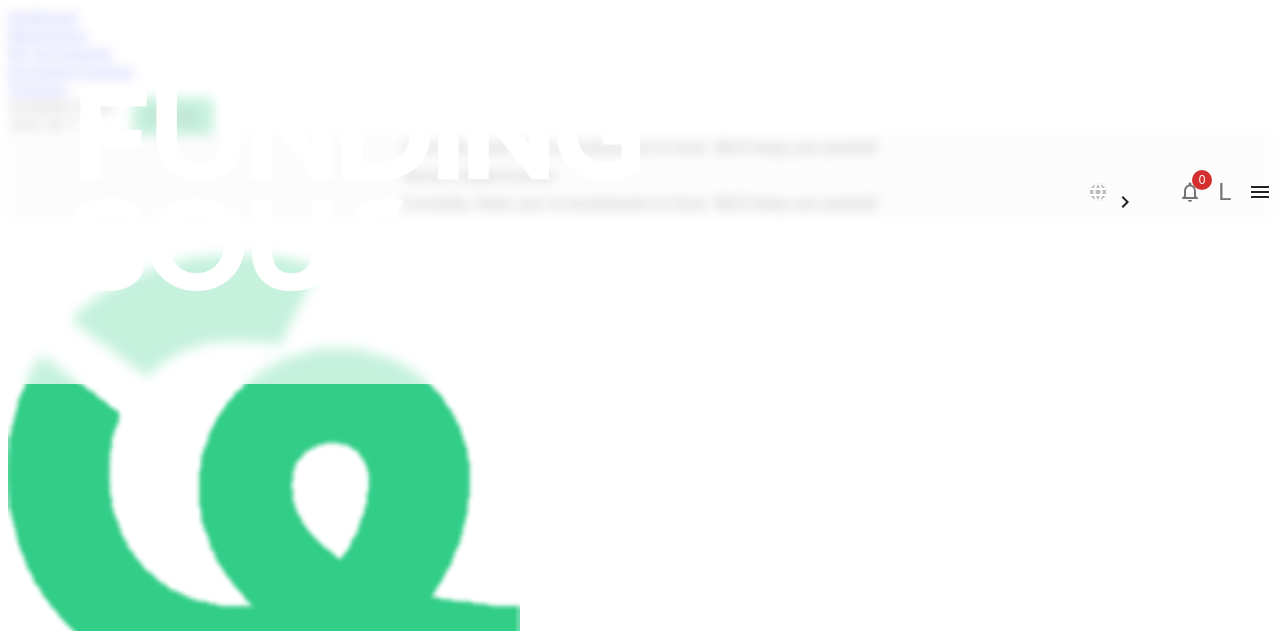 click on "My Investments" at bounding box center (60, 52) 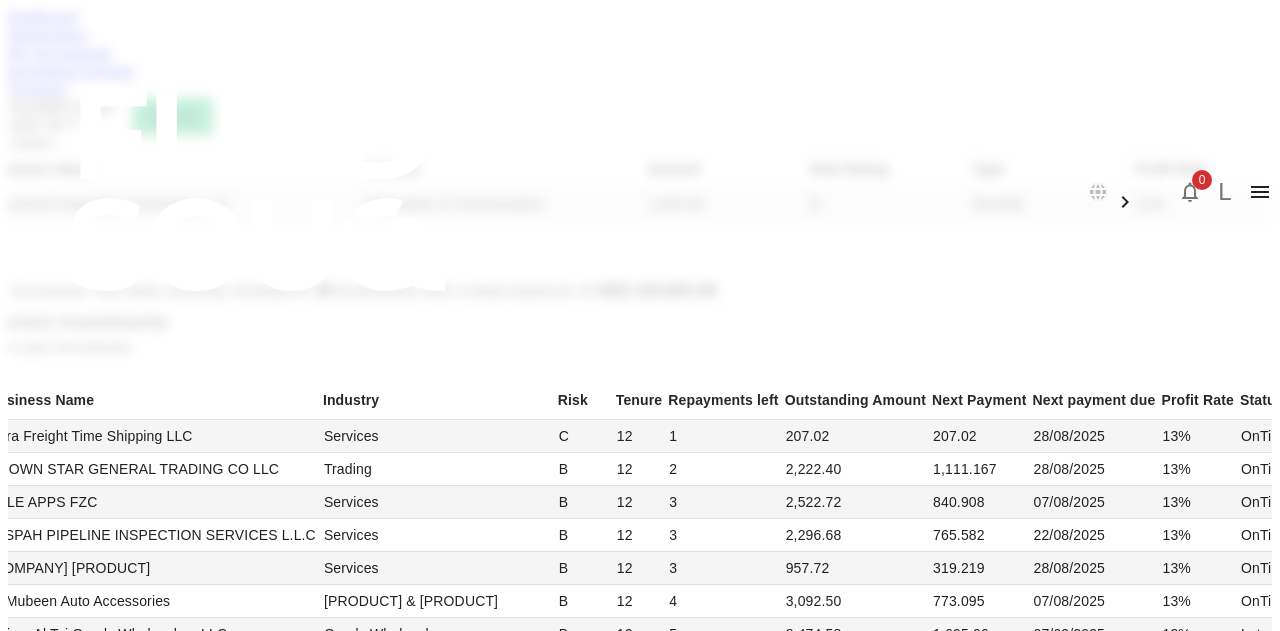 click on "Investment Settings" at bounding box center [71, 70] 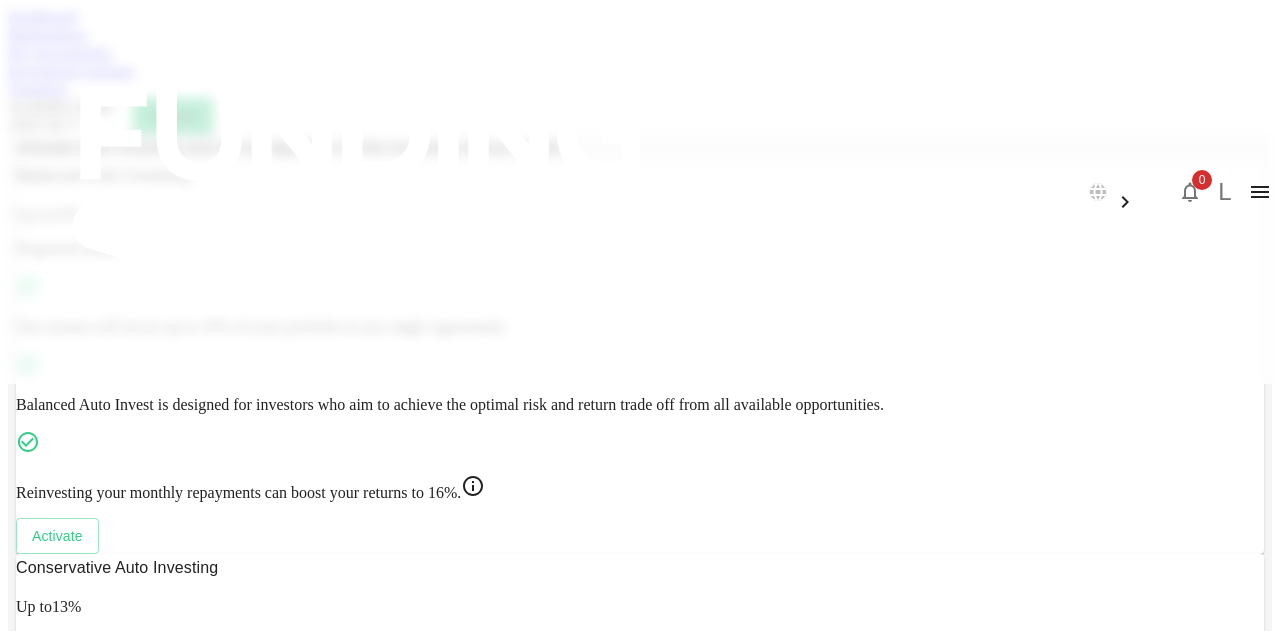 click on "Transfers" at bounding box center (38, 88) 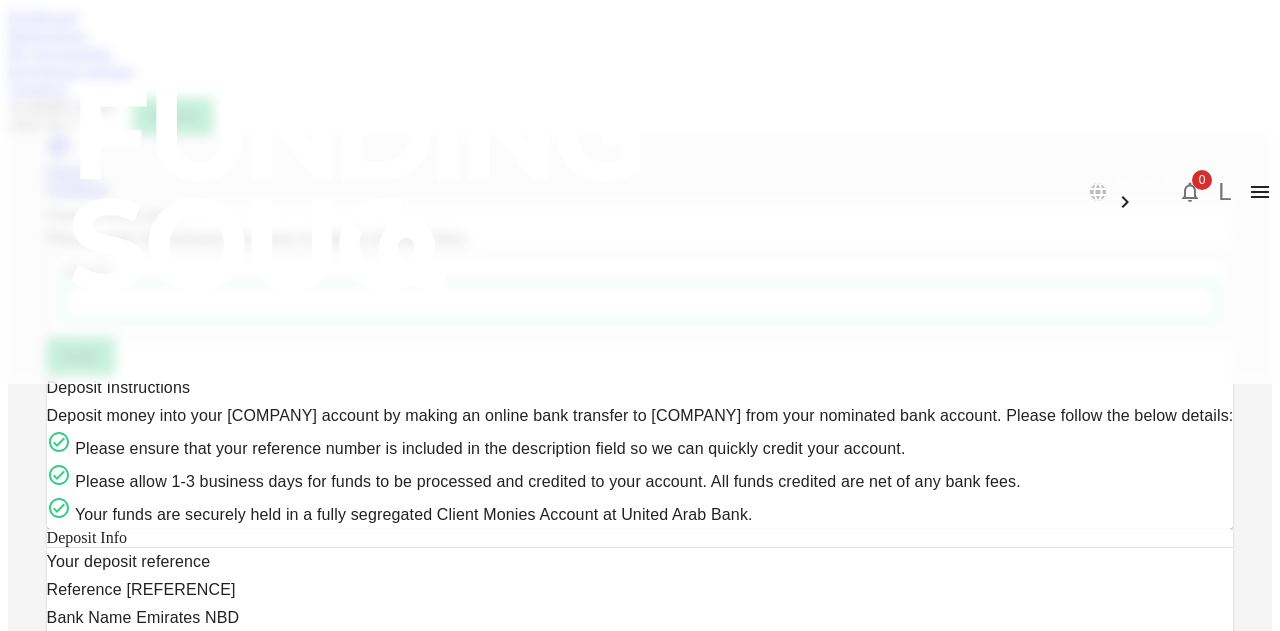 scroll, scrollTop: 592, scrollLeft: 0, axis: vertical 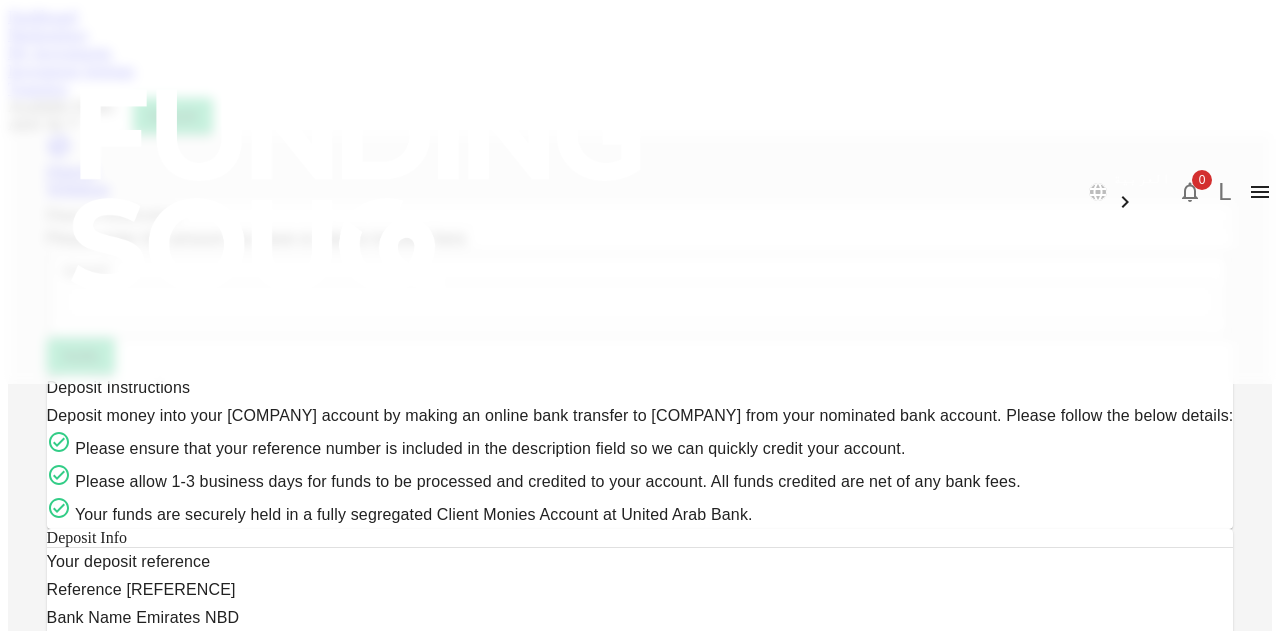 click on "Dashboard" at bounding box center [42, 16] 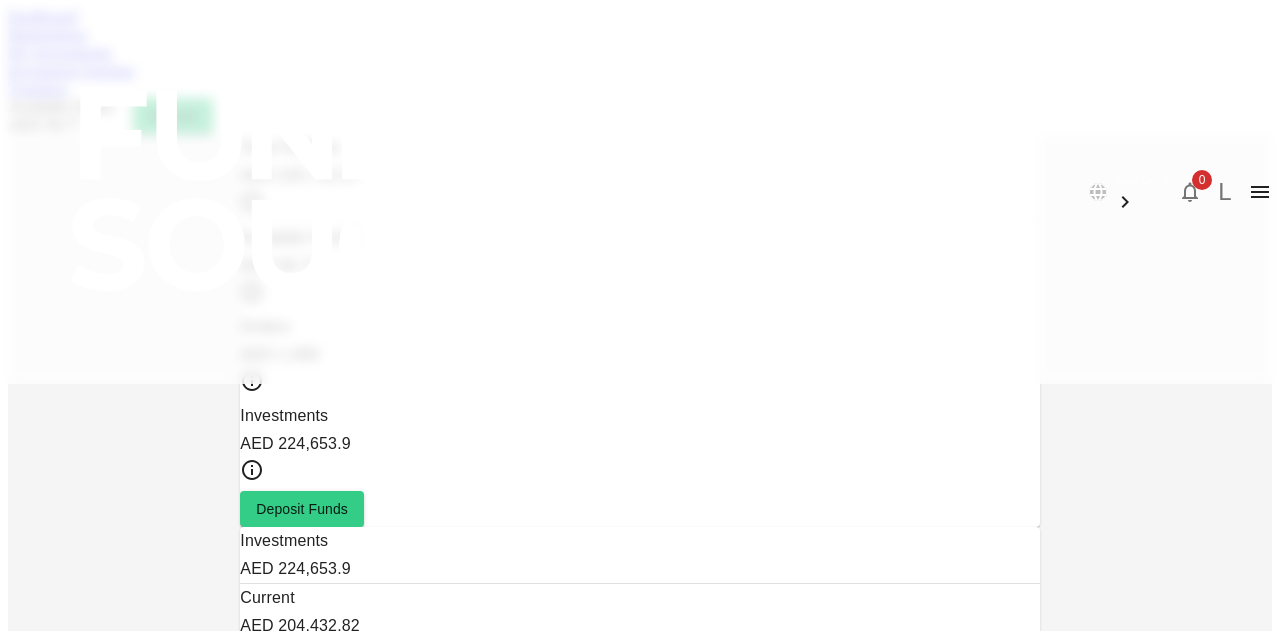 scroll, scrollTop: 196, scrollLeft: 0, axis: vertical 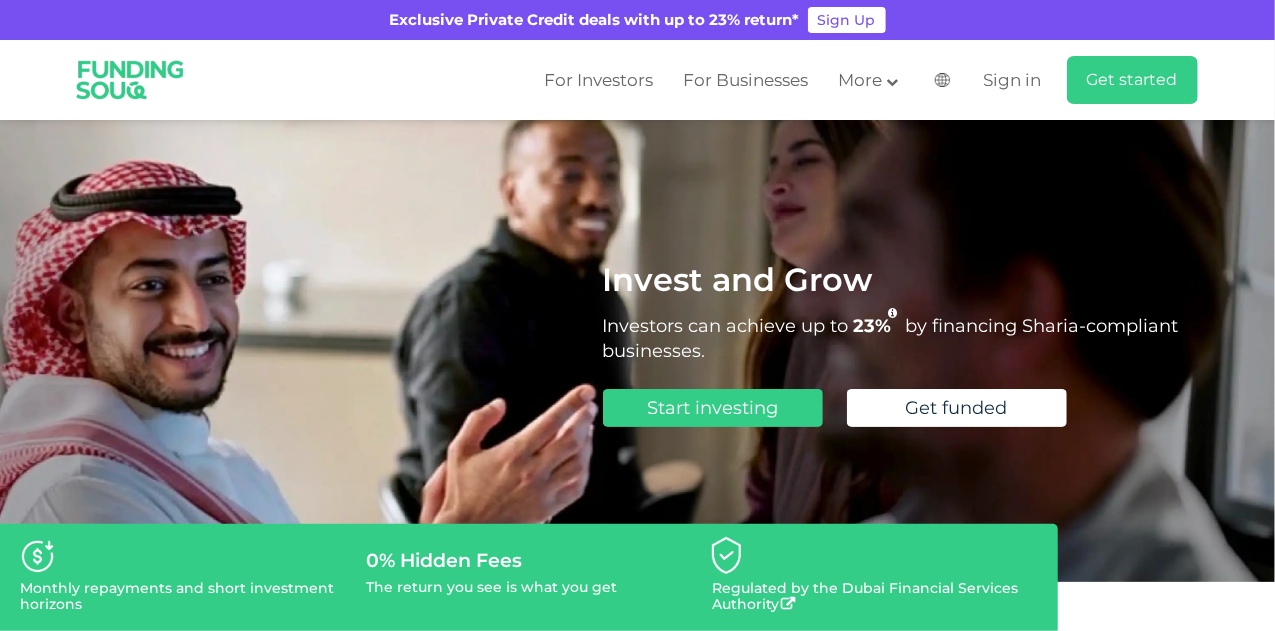 click on "Invest and Grow
Investors can achieve up to
23%
by financing Sharia-compliant businesses.
Start investing
Get funded" at bounding box center [638, 351] 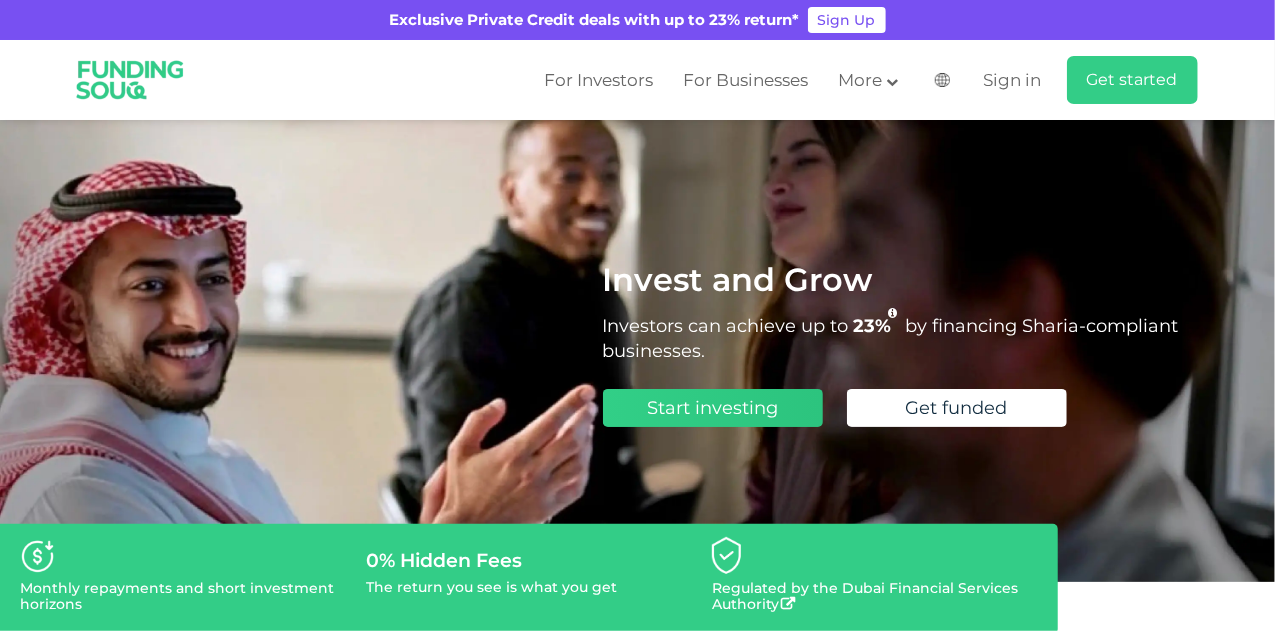 click on "Start investing" at bounding box center (713, 408) 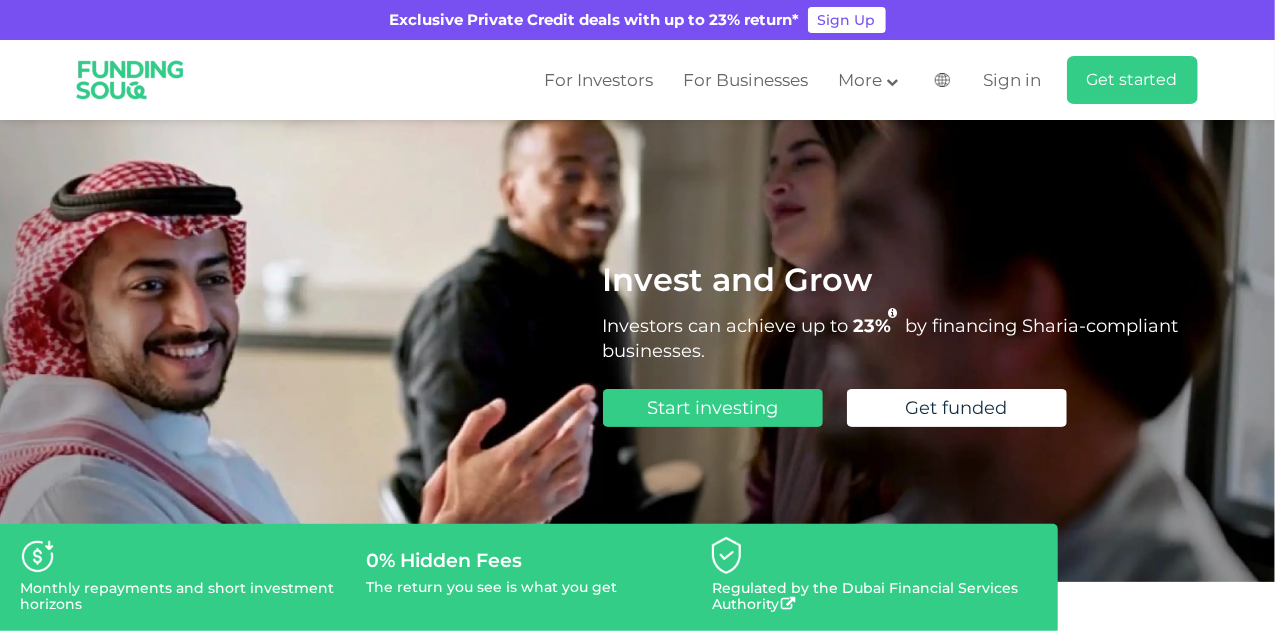 scroll, scrollTop: 0, scrollLeft: 0, axis: both 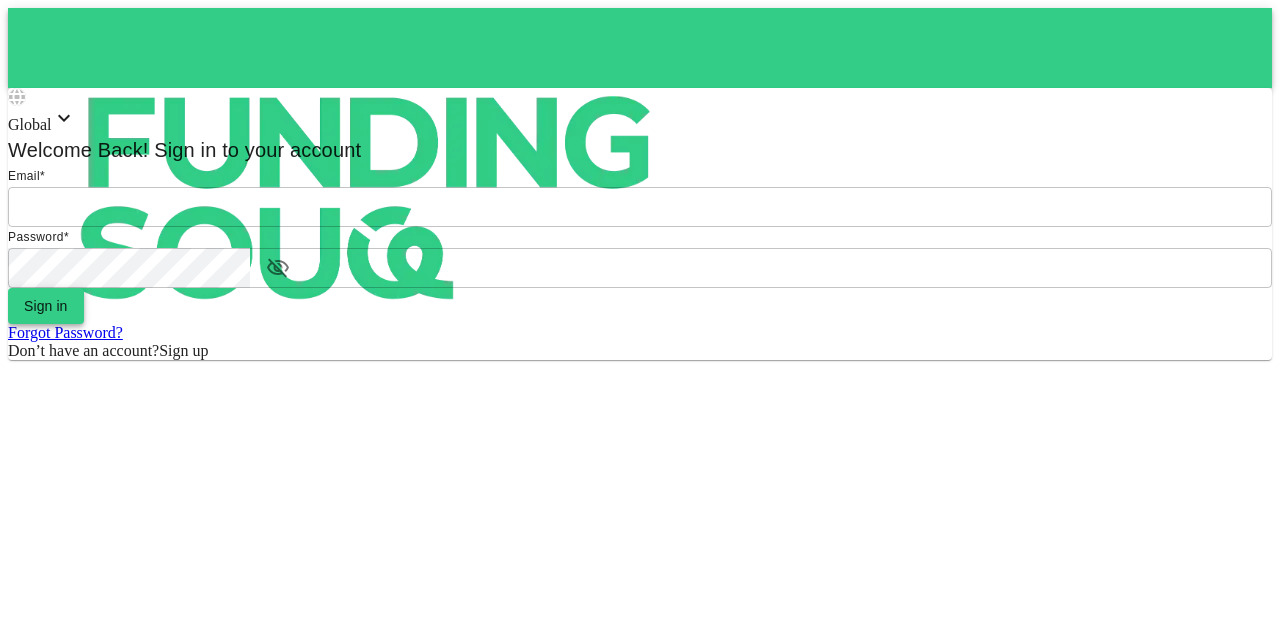 type on "[EMAIL]" 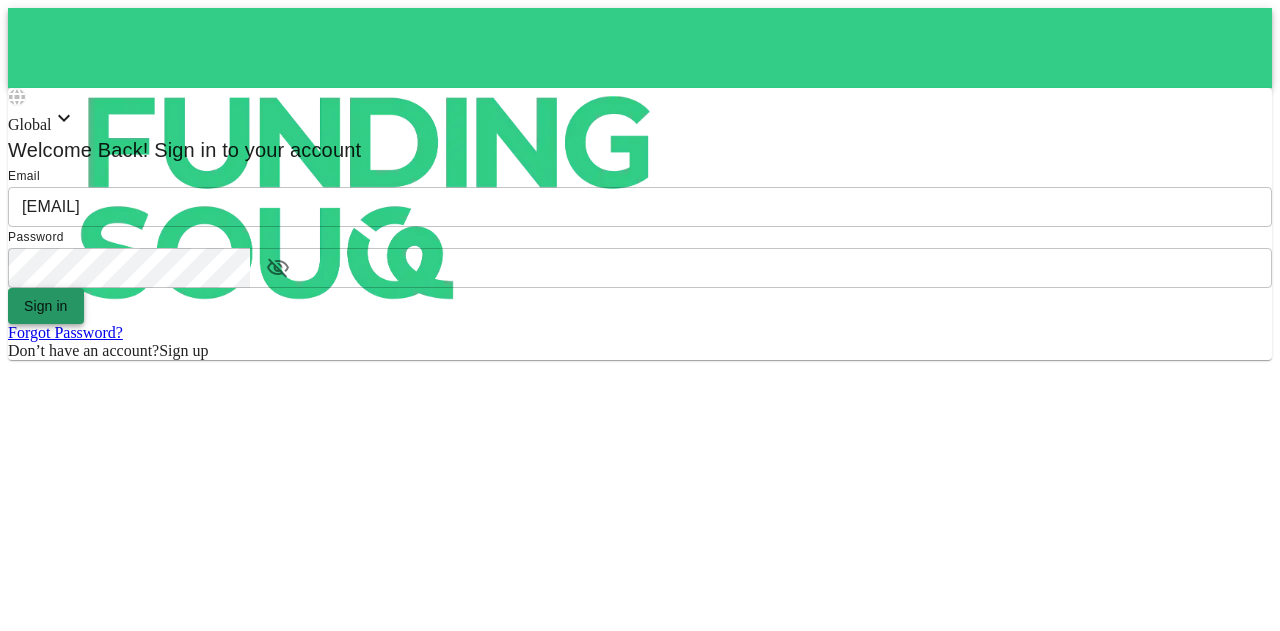 click on "Sign in" at bounding box center (46, 306) 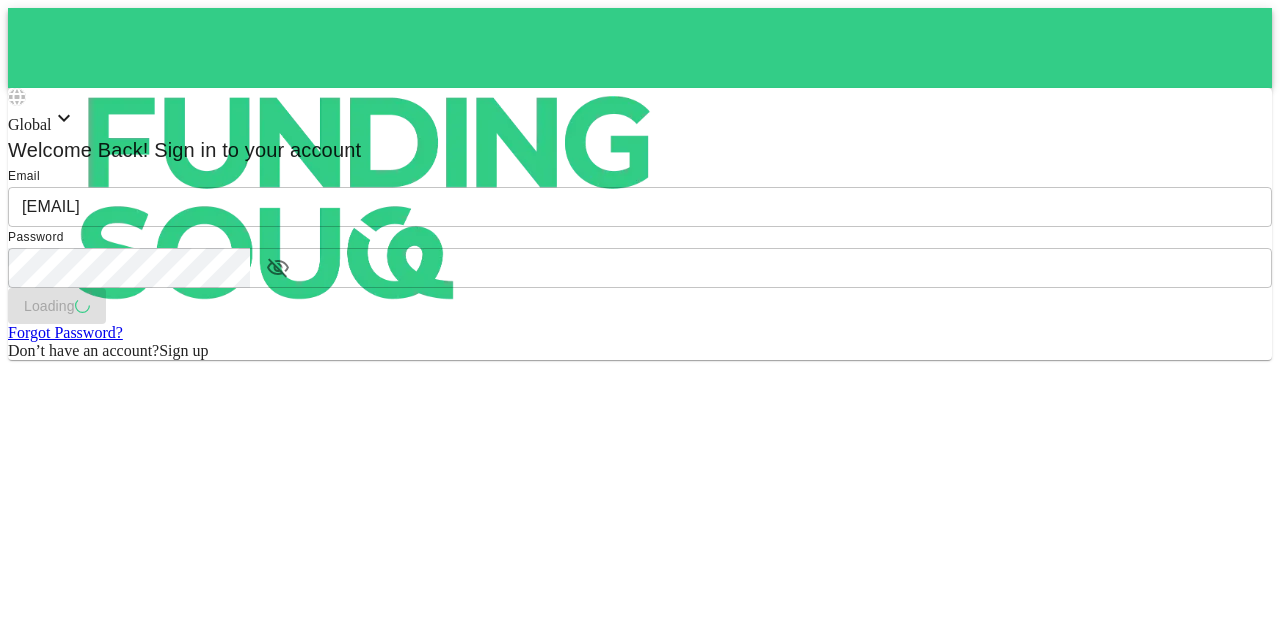 click on "Email email mohanad.y.yasin@hotmail.com email   Password password password Loading Forgot Password? Don’t have an account? Sign up" at bounding box center (640, 263) 